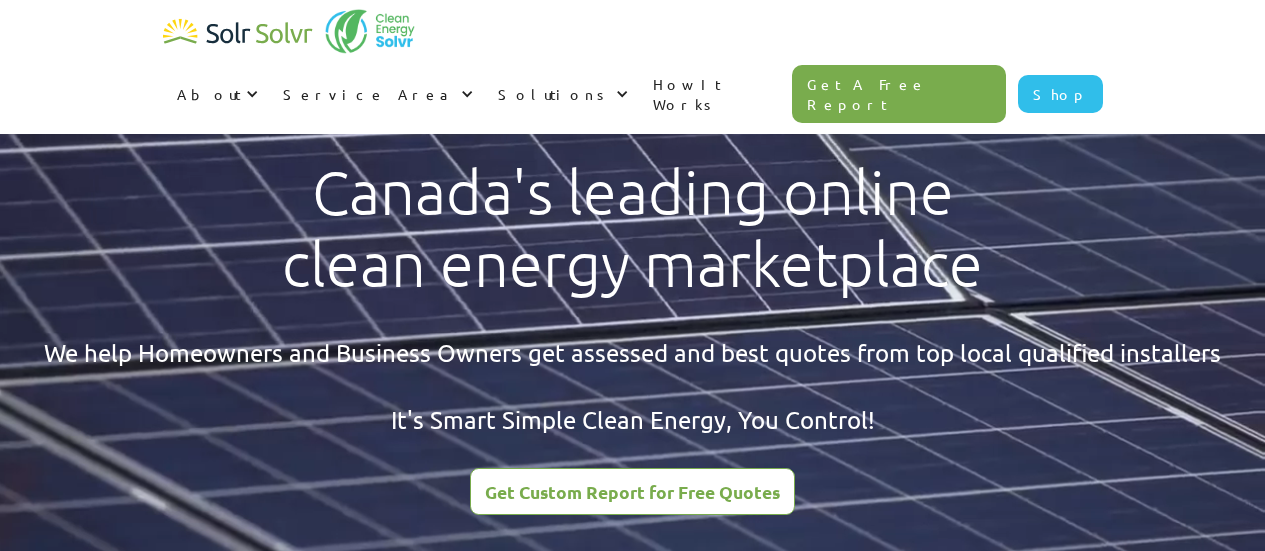 scroll, scrollTop: 0, scrollLeft: 0, axis: both 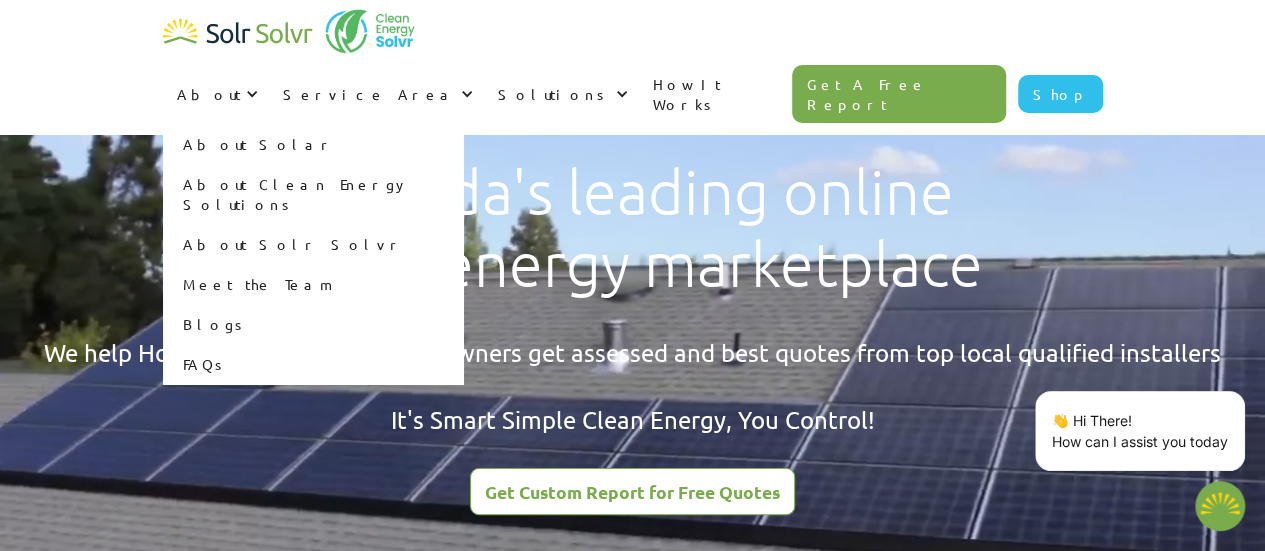 click on "Meet the Team" at bounding box center (313, 284) 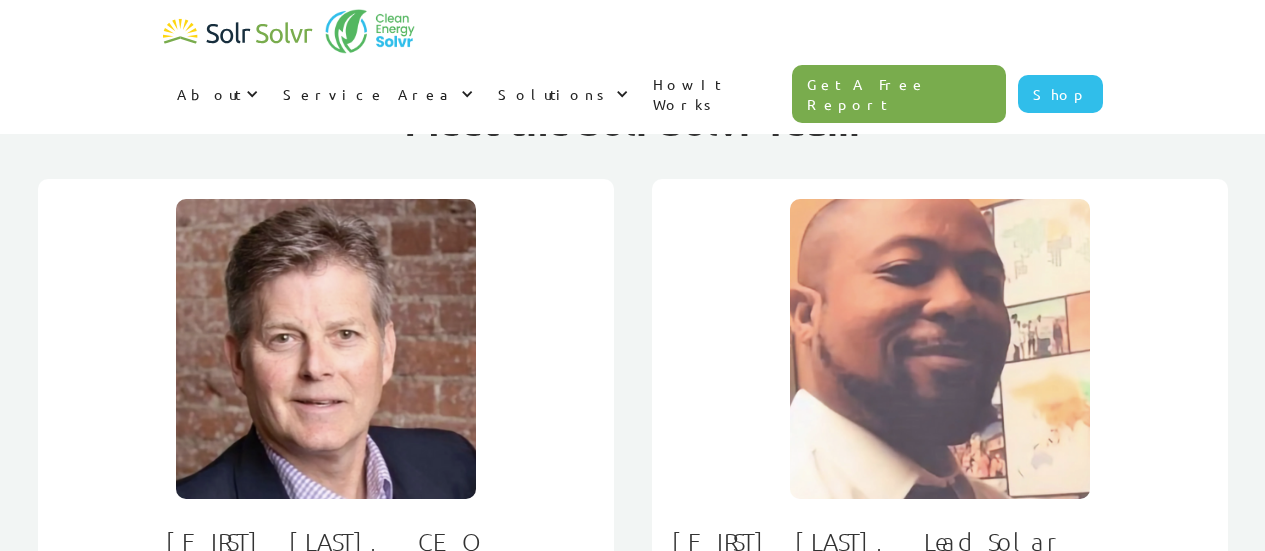 scroll, scrollTop: 0, scrollLeft: 0, axis: both 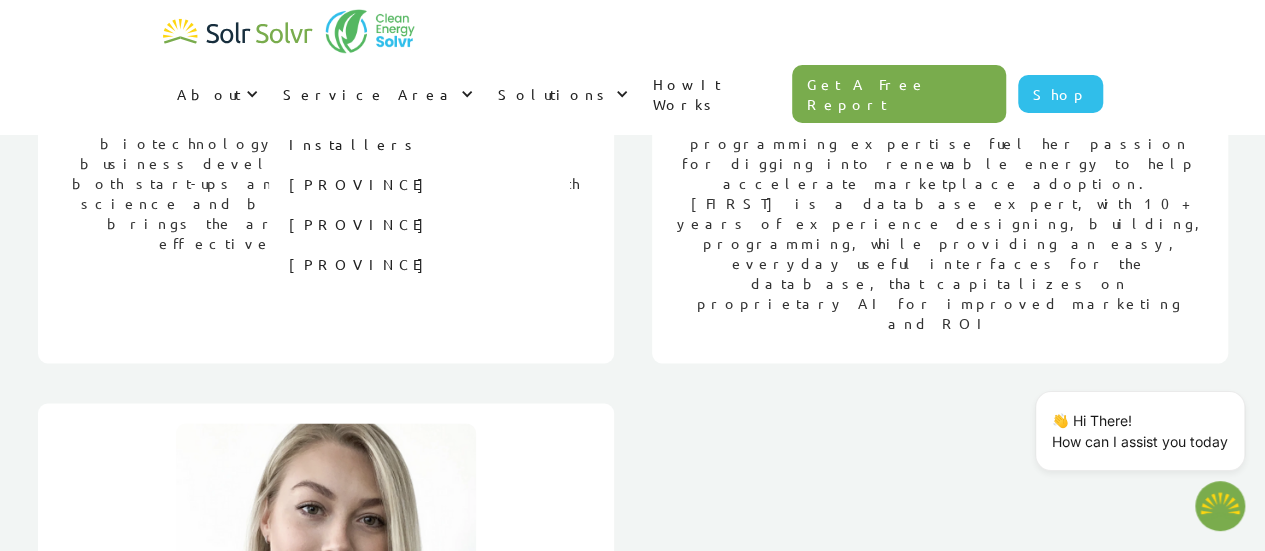 click on "Ontario" at bounding box center [419, 184] 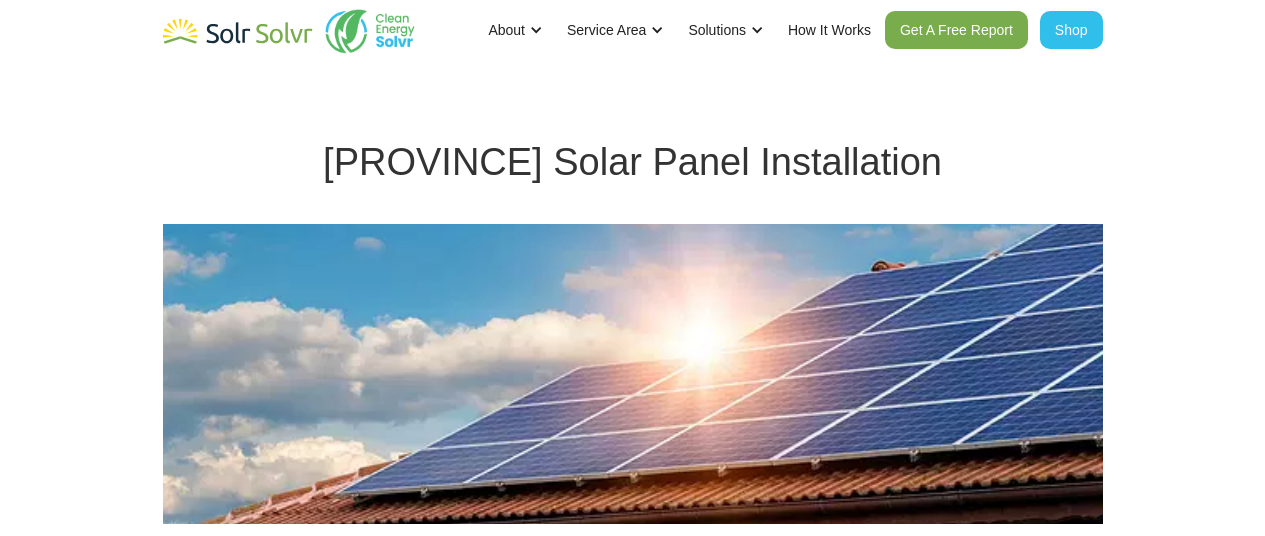 scroll, scrollTop: 0, scrollLeft: 0, axis: both 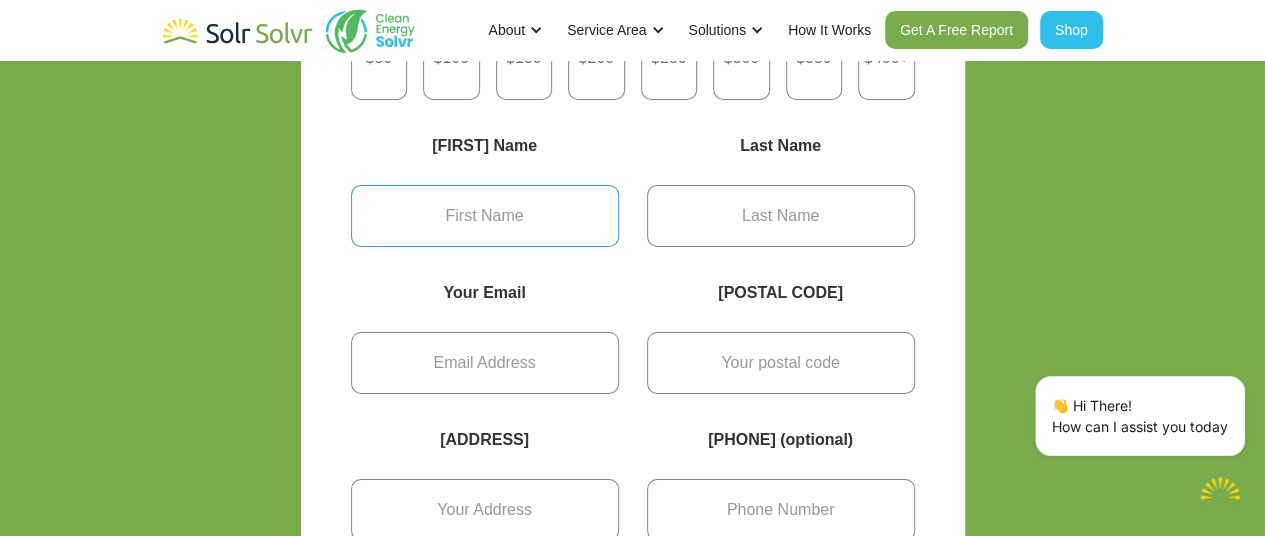 click at bounding box center (485, 216) 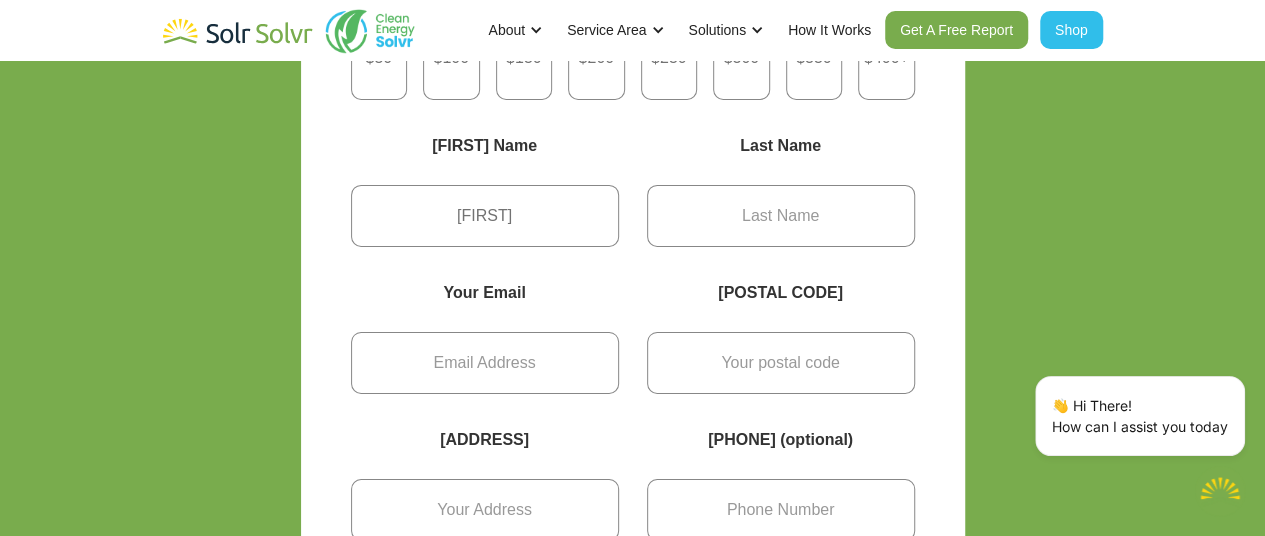 type on "Arnot" 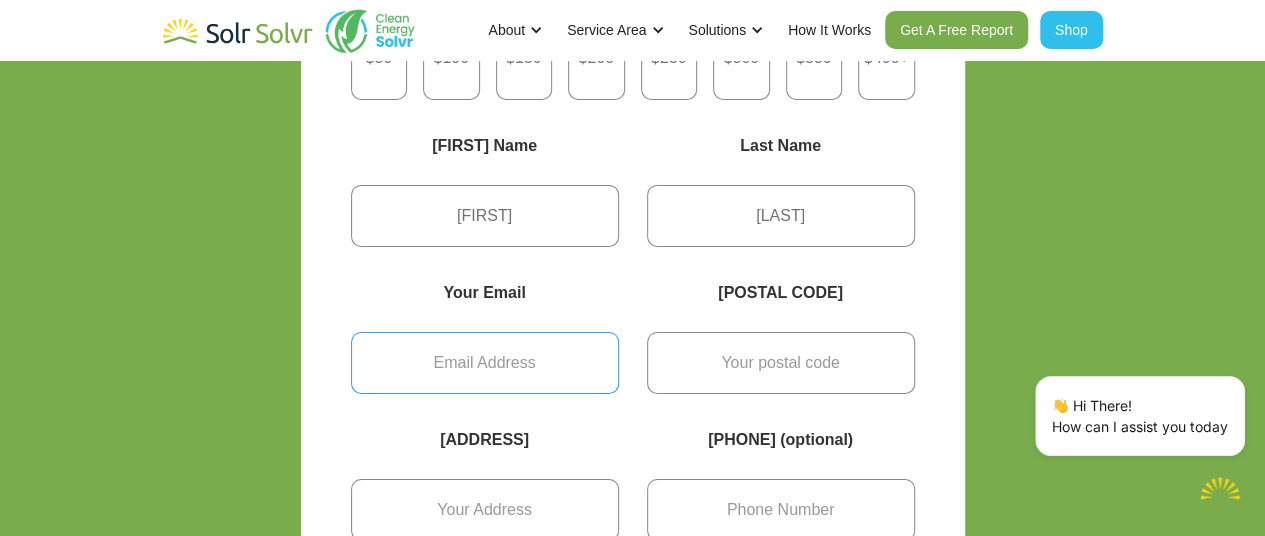 type on "karnot@gmail.com" 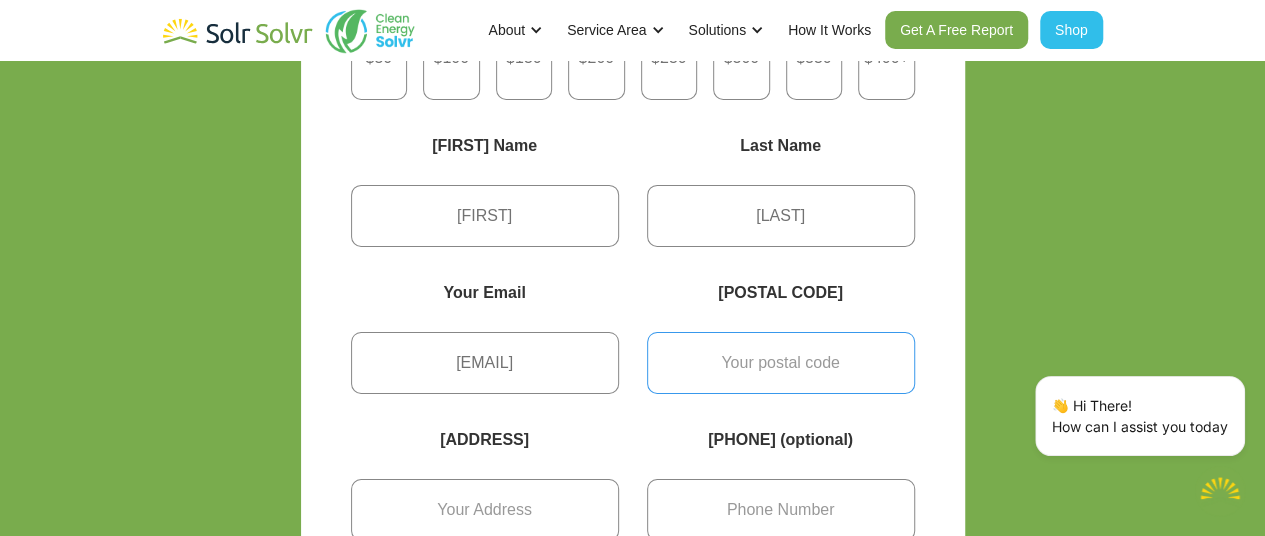 type on "K7A4S6" 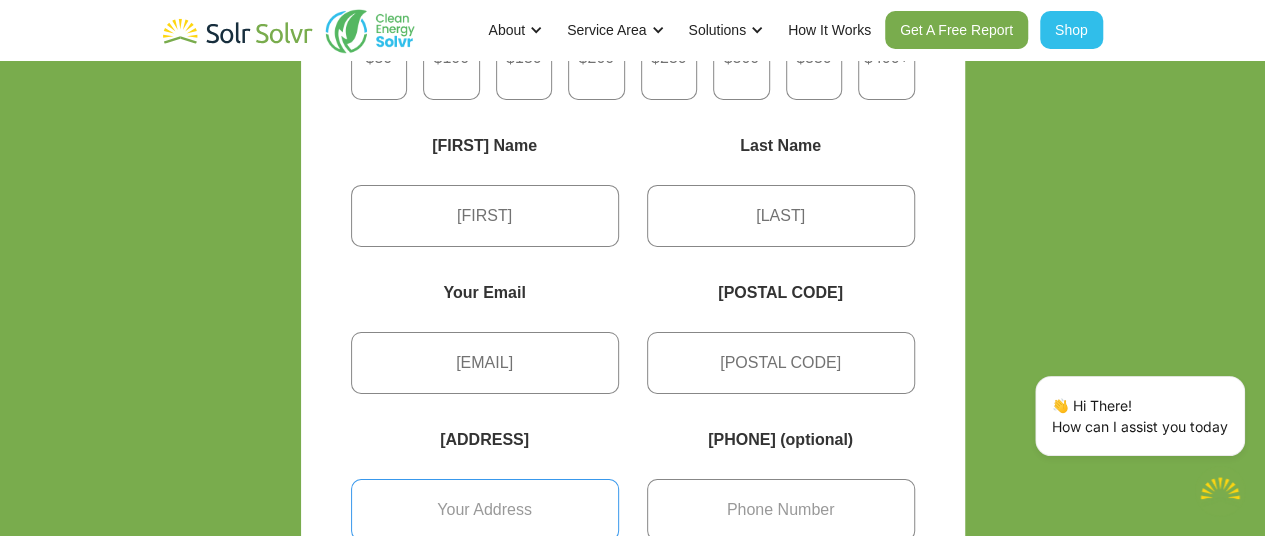 type on "4453 Roger Stevens Drive" 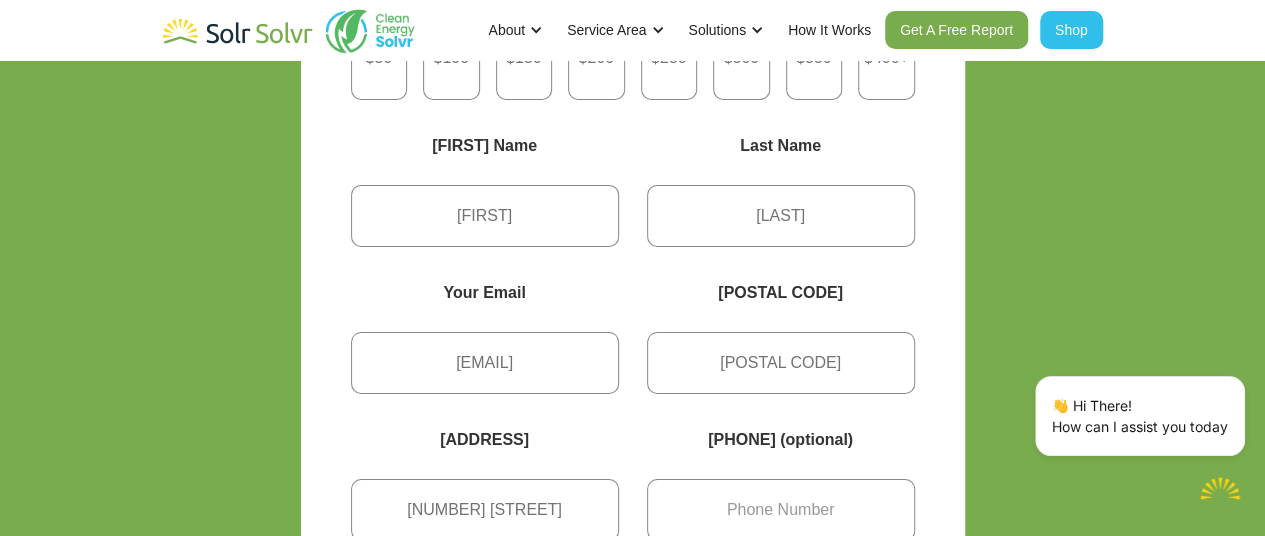 type on "6138689389" 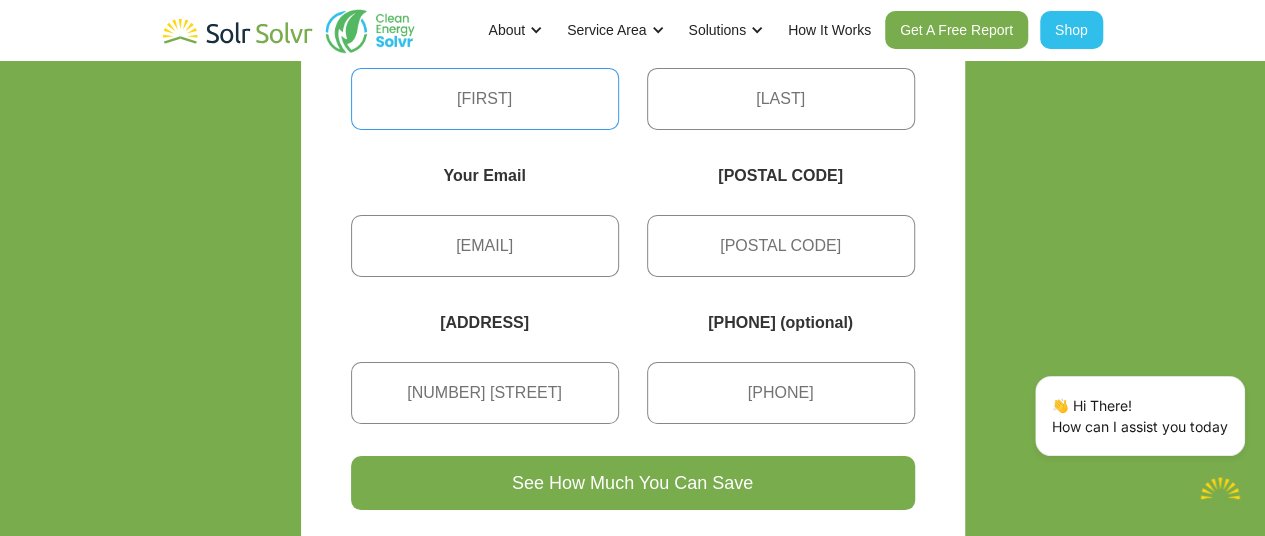 scroll, scrollTop: 7311, scrollLeft: 0, axis: vertical 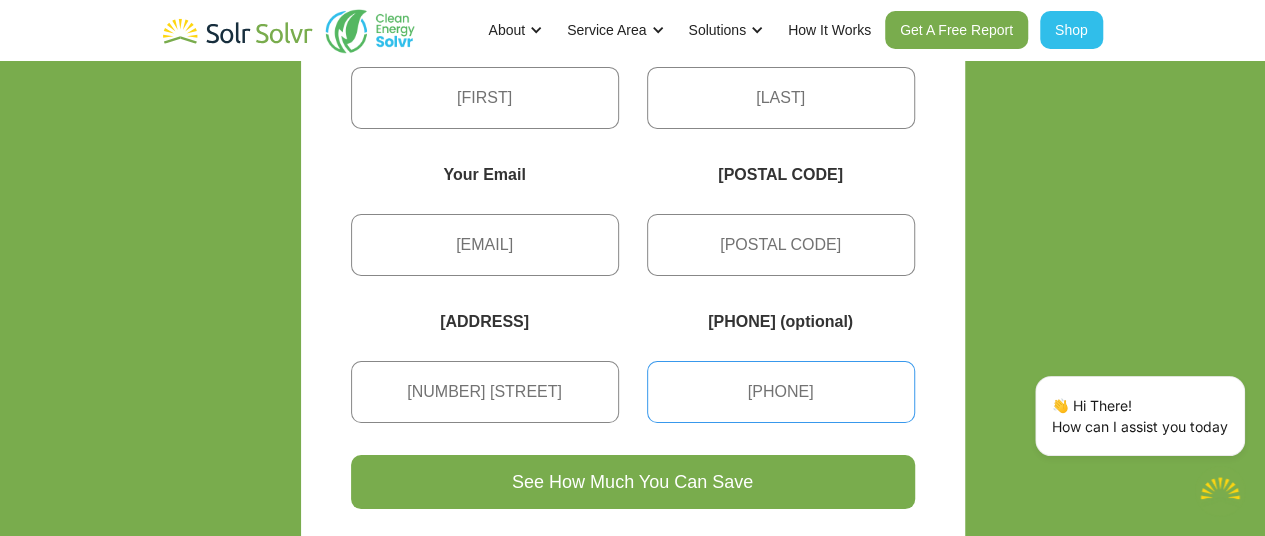 click on "6138689389" at bounding box center (781, 392) 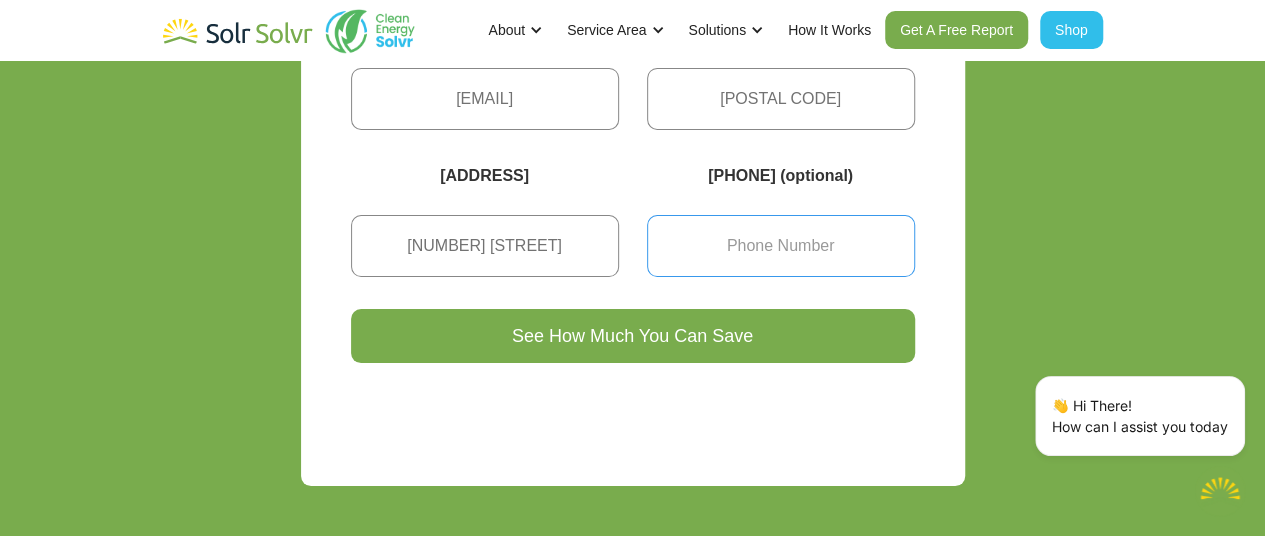 scroll, scrollTop: 7478, scrollLeft: 0, axis: vertical 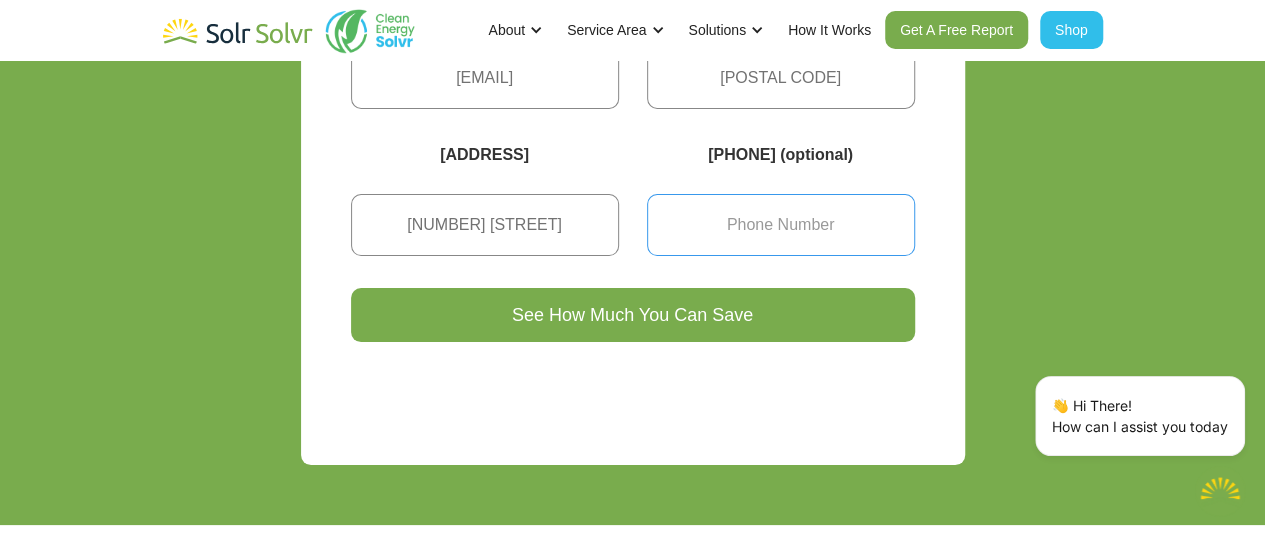 type 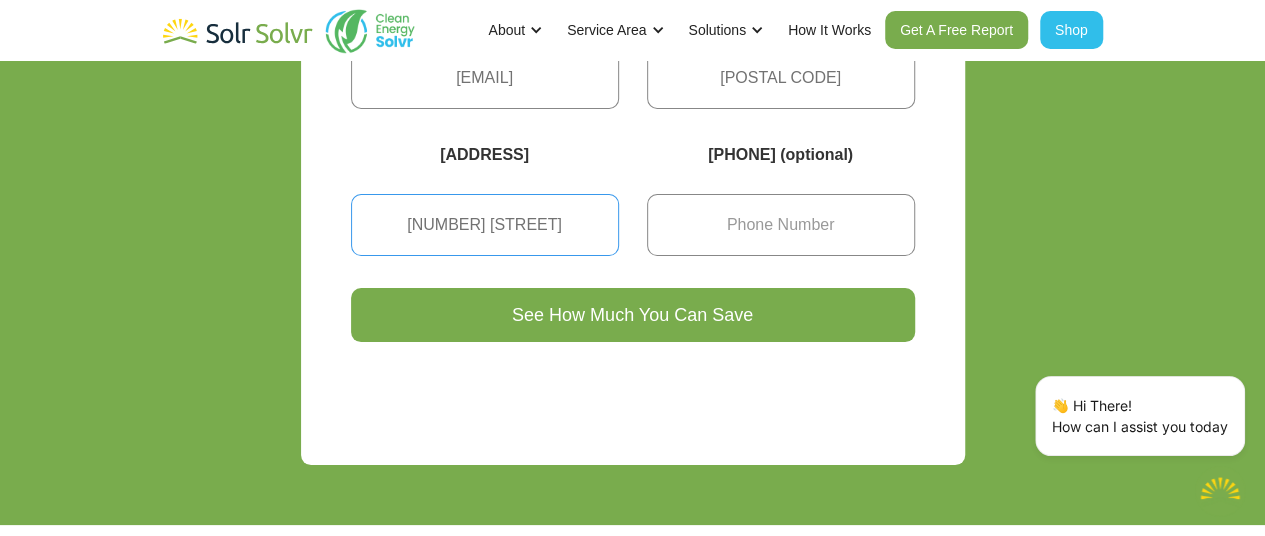 click on "4453 Roger Stevens Drive" at bounding box center [485, 225] 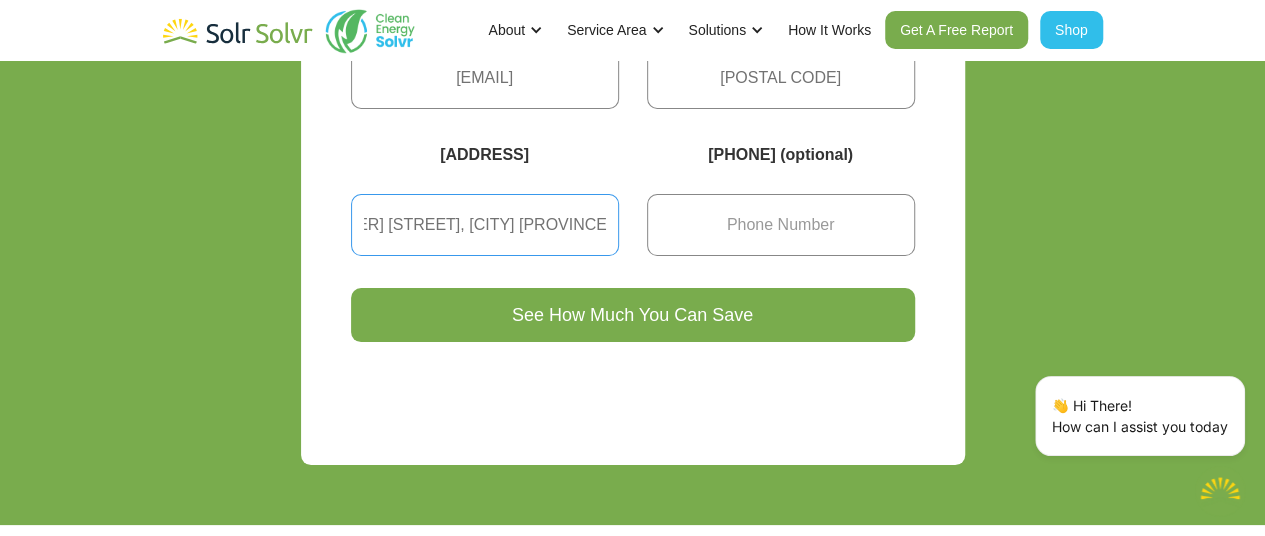 scroll, scrollTop: 0, scrollLeft: 69, axis: horizontal 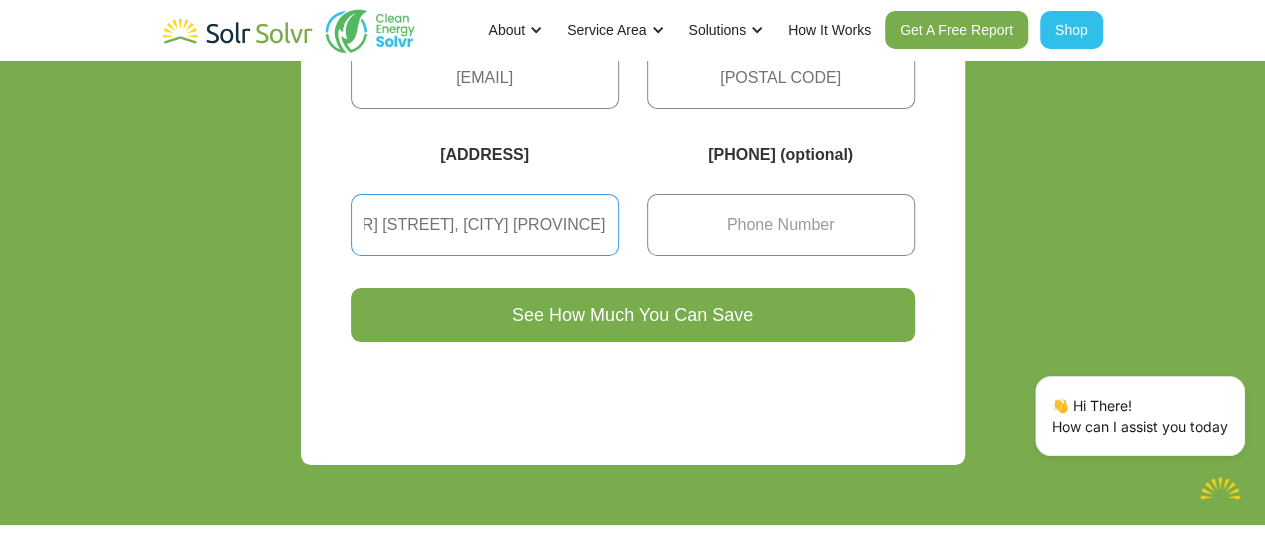 type on "4453 Roger Stevens Drive, Smiths Falls ON" 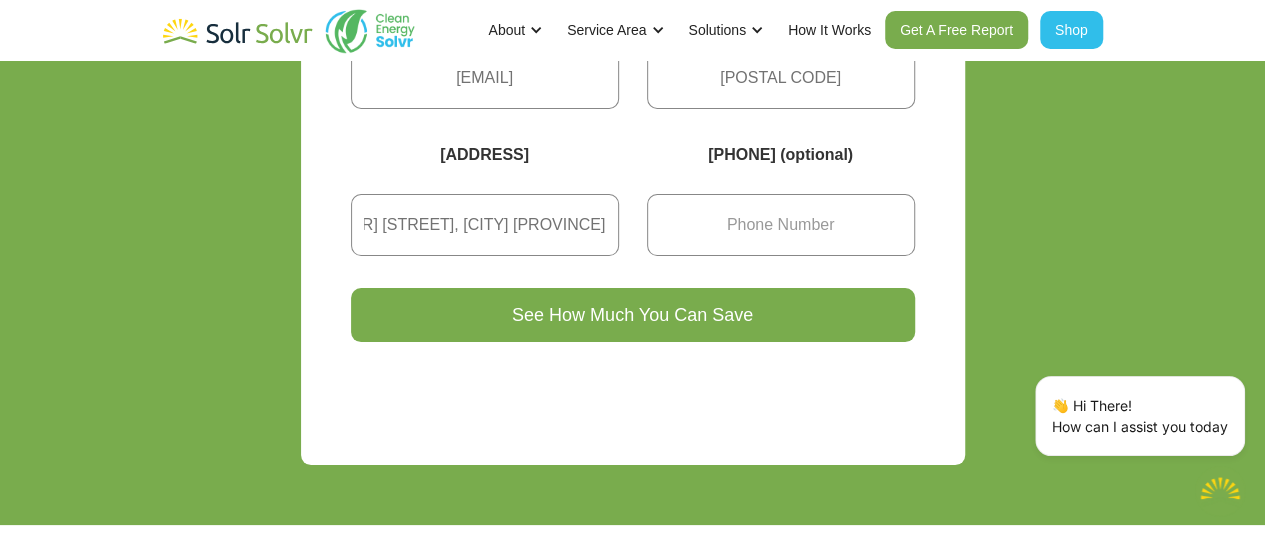 scroll, scrollTop: 0, scrollLeft: 0, axis: both 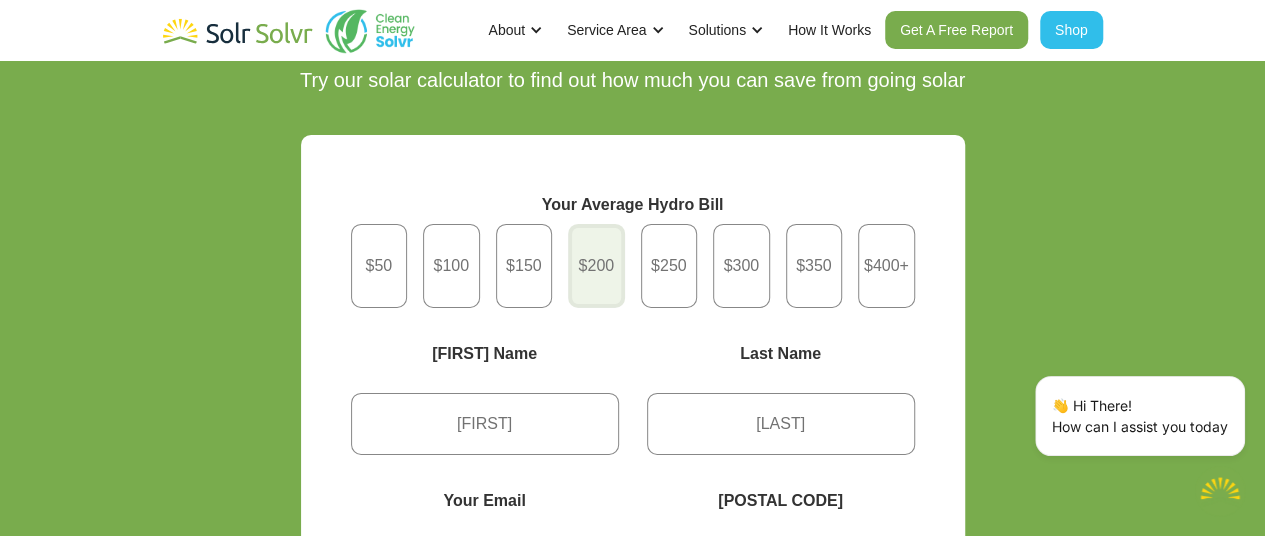 click at bounding box center (379, 266) 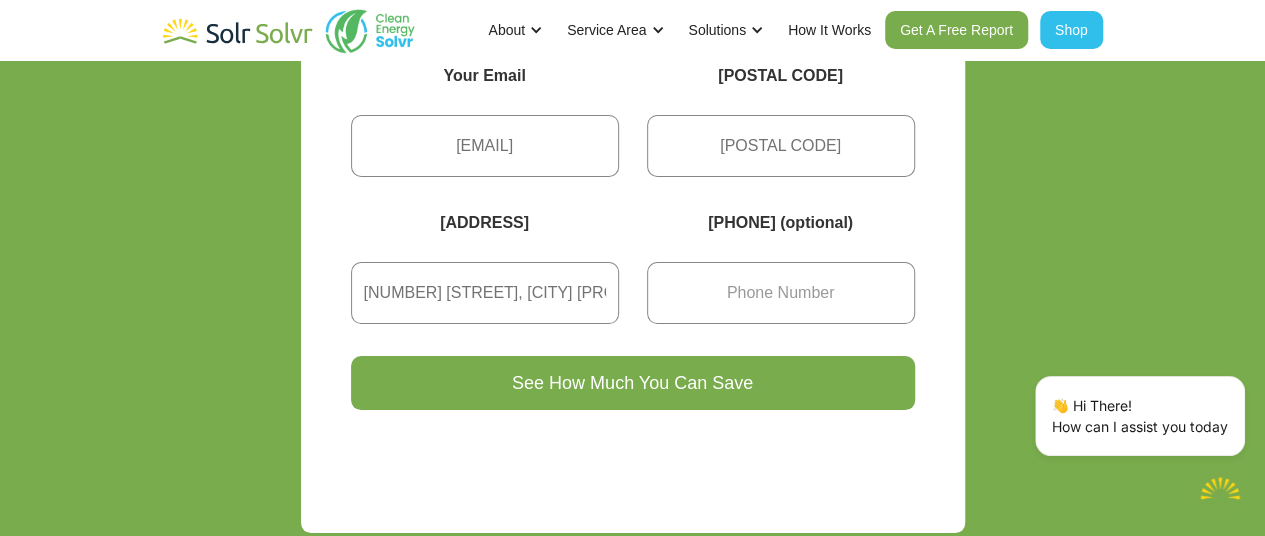 scroll, scrollTop: 7428, scrollLeft: 0, axis: vertical 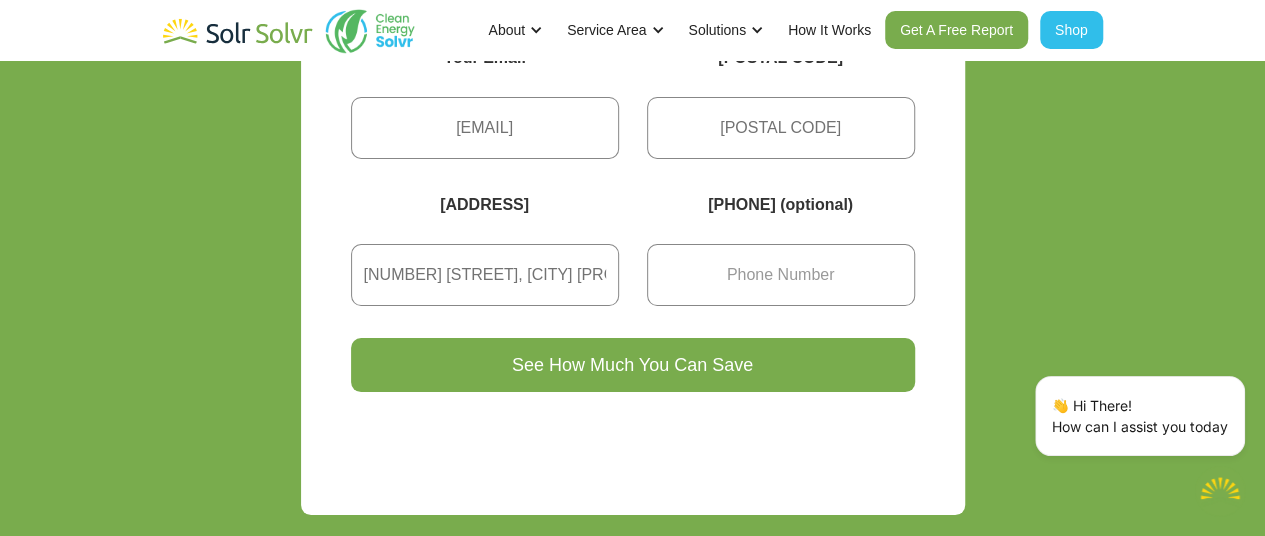 click on "See How Much You Can Save" at bounding box center [633, 365] 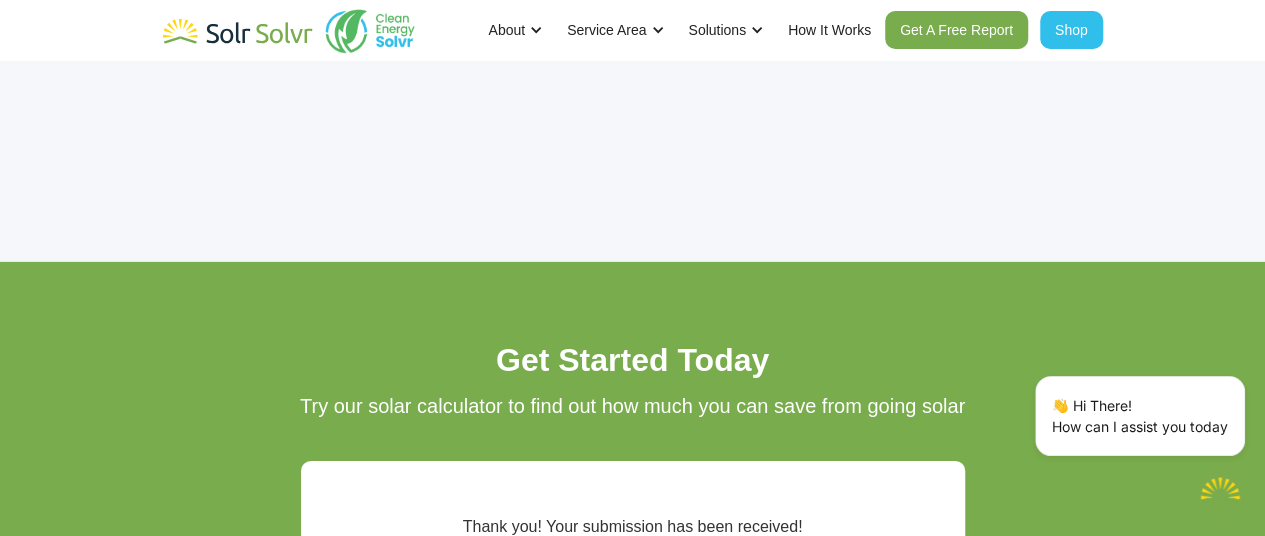 scroll, scrollTop: 6704, scrollLeft: 0, axis: vertical 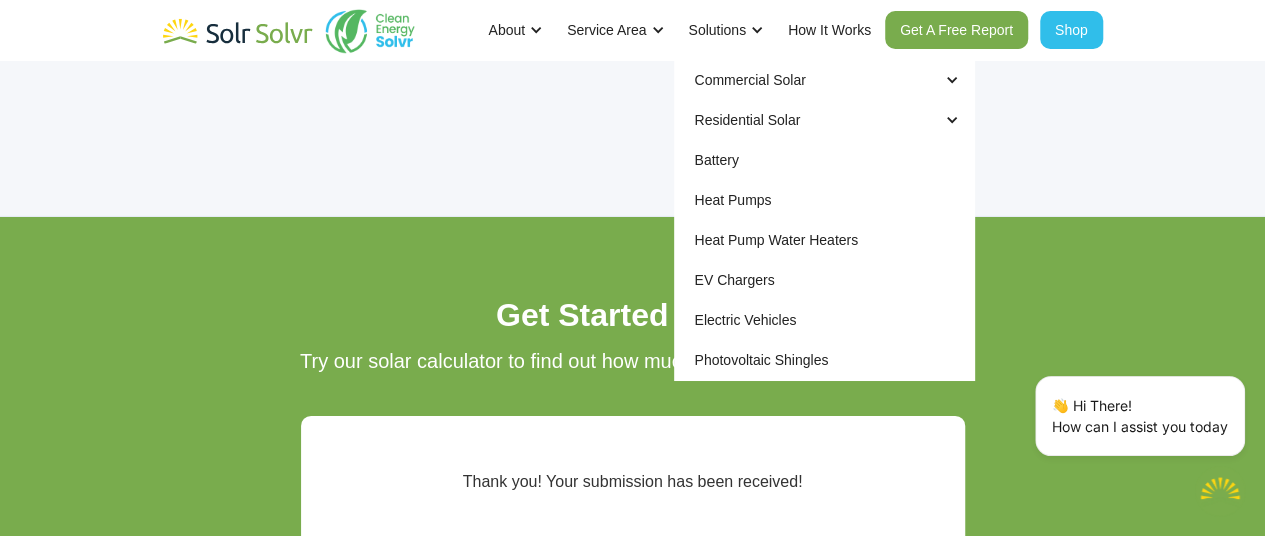 click on "Battery" at bounding box center [824, 160] 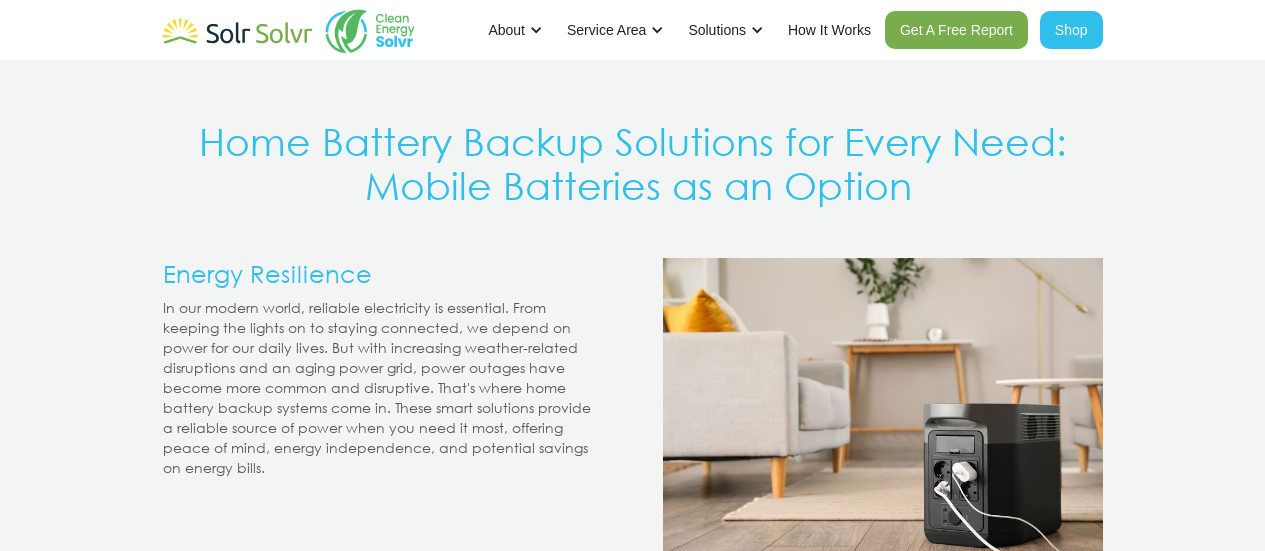 scroll, scrollTop: 0, scrollLeft: 0, axis: both 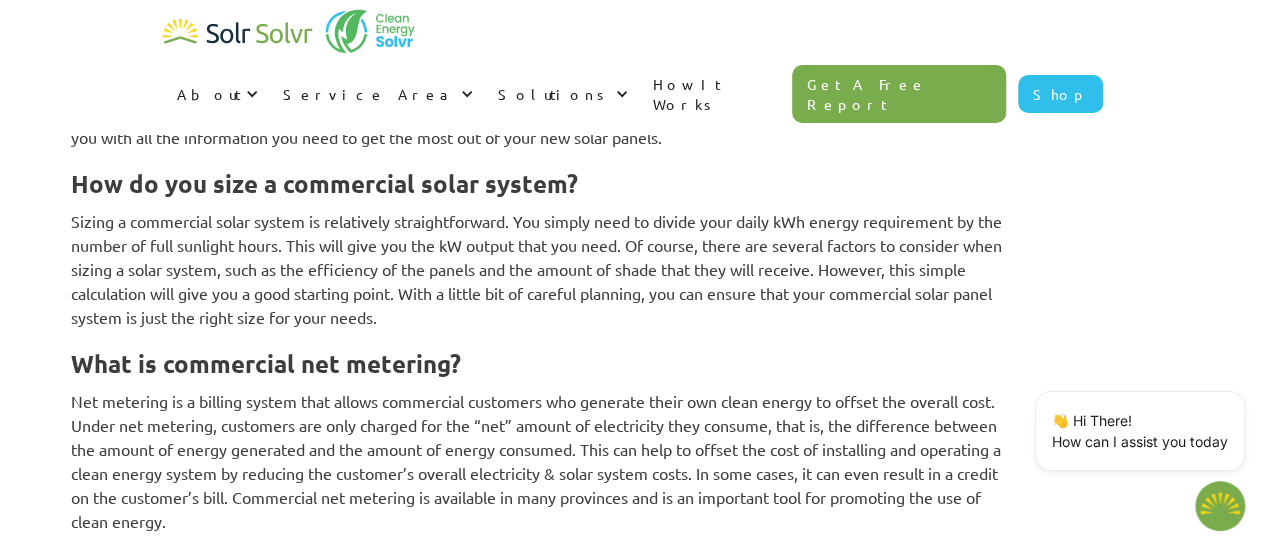 click on "Get A Free Report" at bounding box center [899, 94] 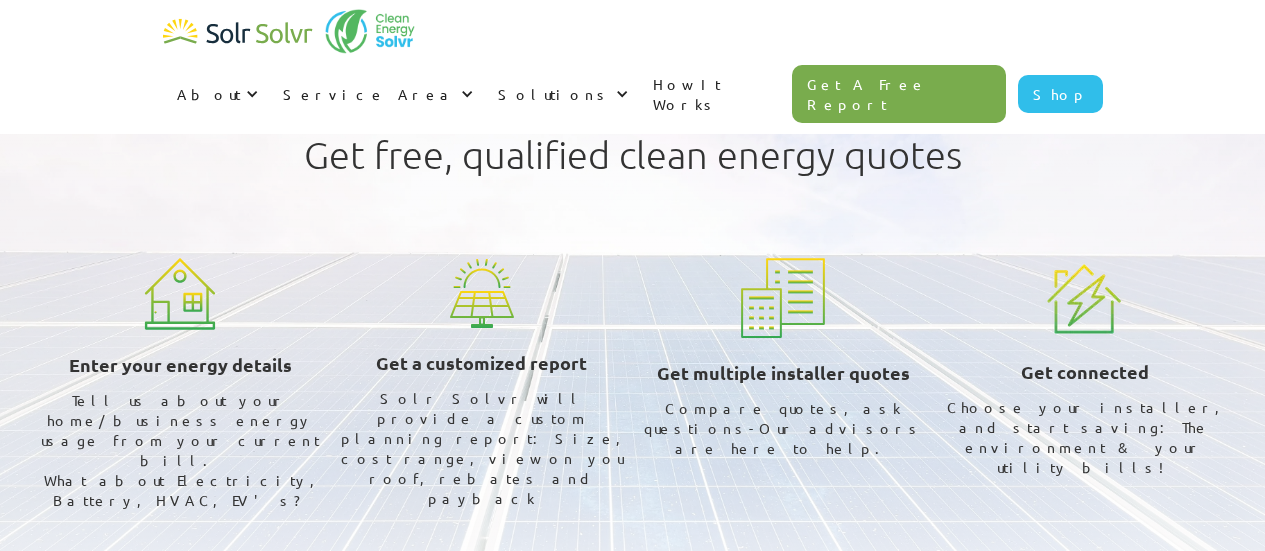 scroll, scrollTop: 0, scrollLeft: 0, axis: both 